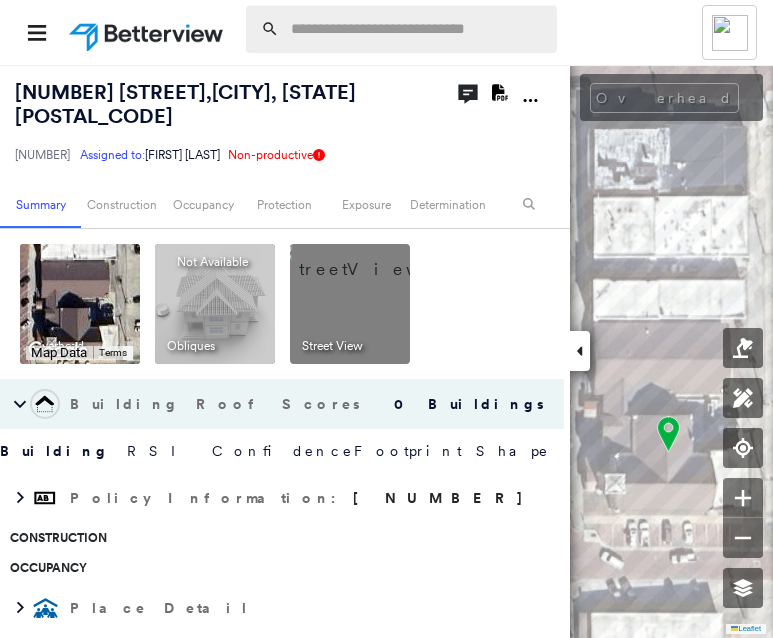 click at bounding box center (418, 29) 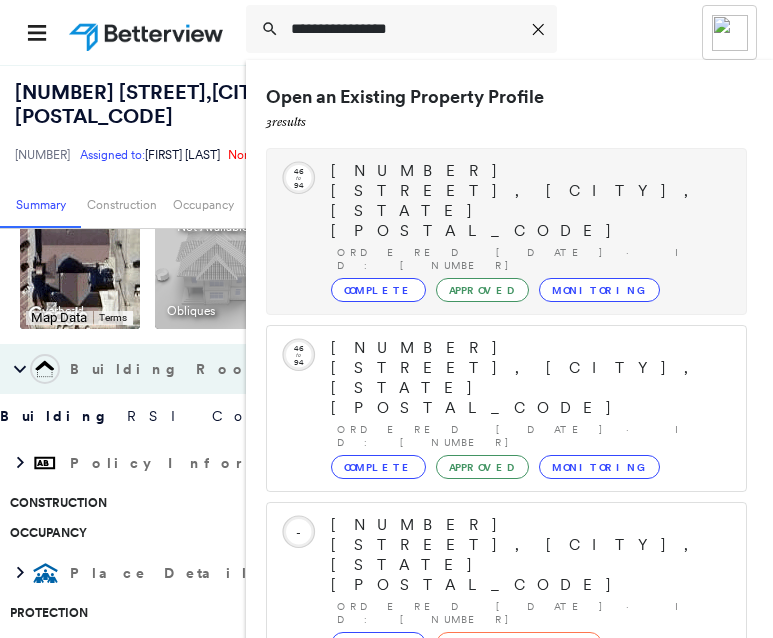 type on "**********" 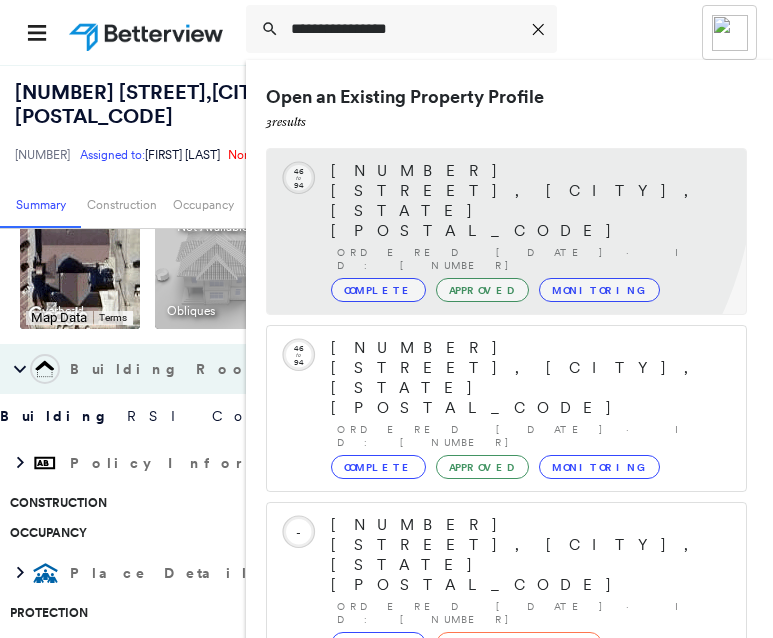click on "[NUMBER] [STREET], [CITY], [STATE] [POSTAL_CODE]" at bounding box center (528, 201) 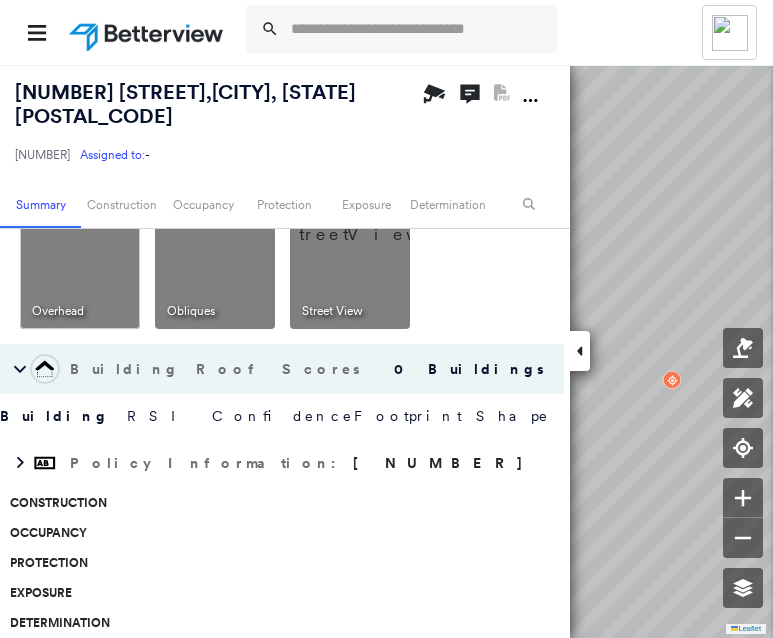 scroll, scrollTop: 35, scrollLeft: 0, axis: vertical 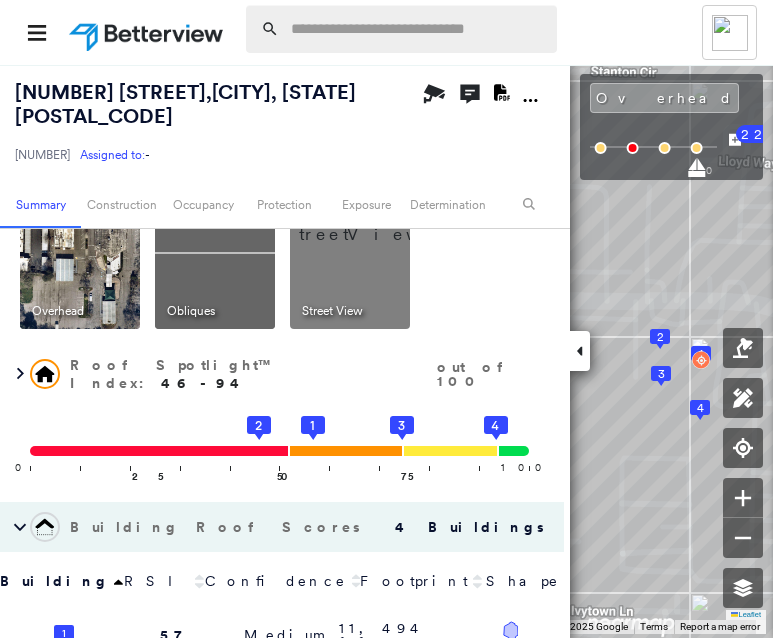 click at bounding box center [418, 29] 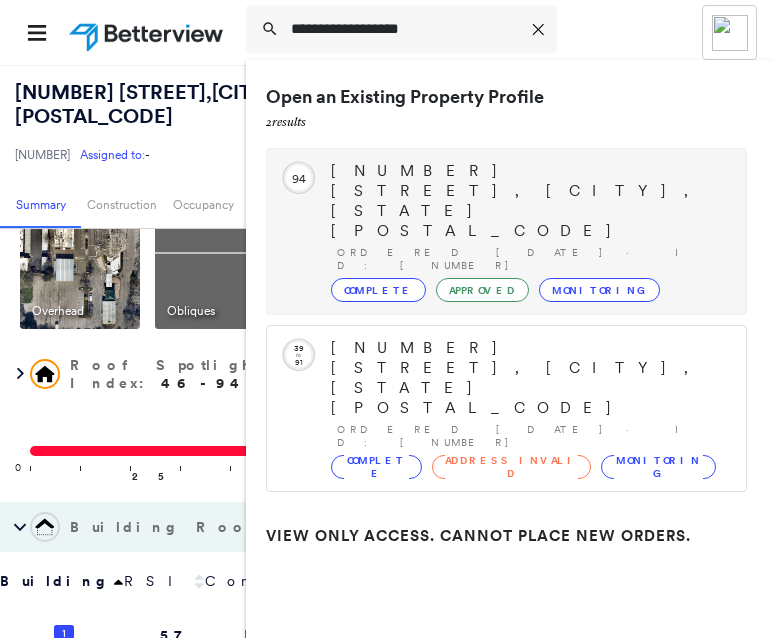type on "**********" 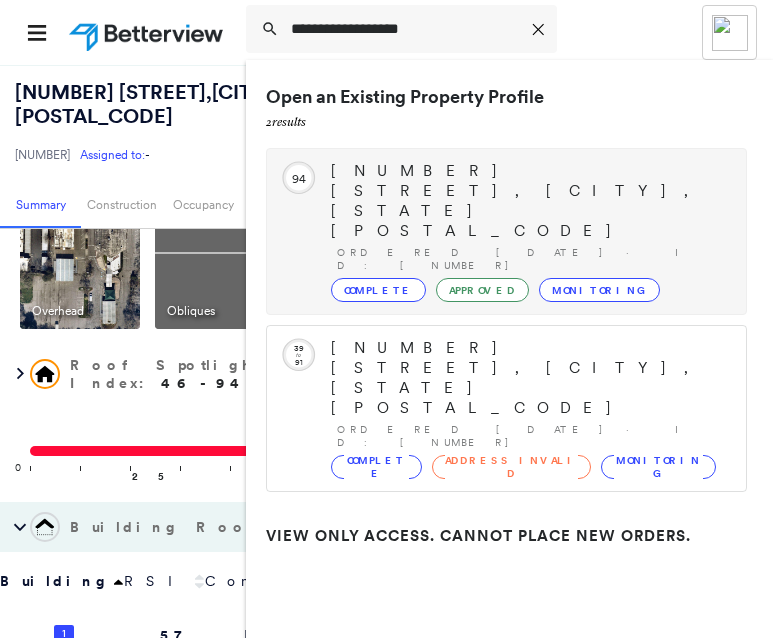 click on "[NUMBER] [STREET], [CITY], [STATE] [POSTAL_CODE]" at bounding box center [528, 201] 